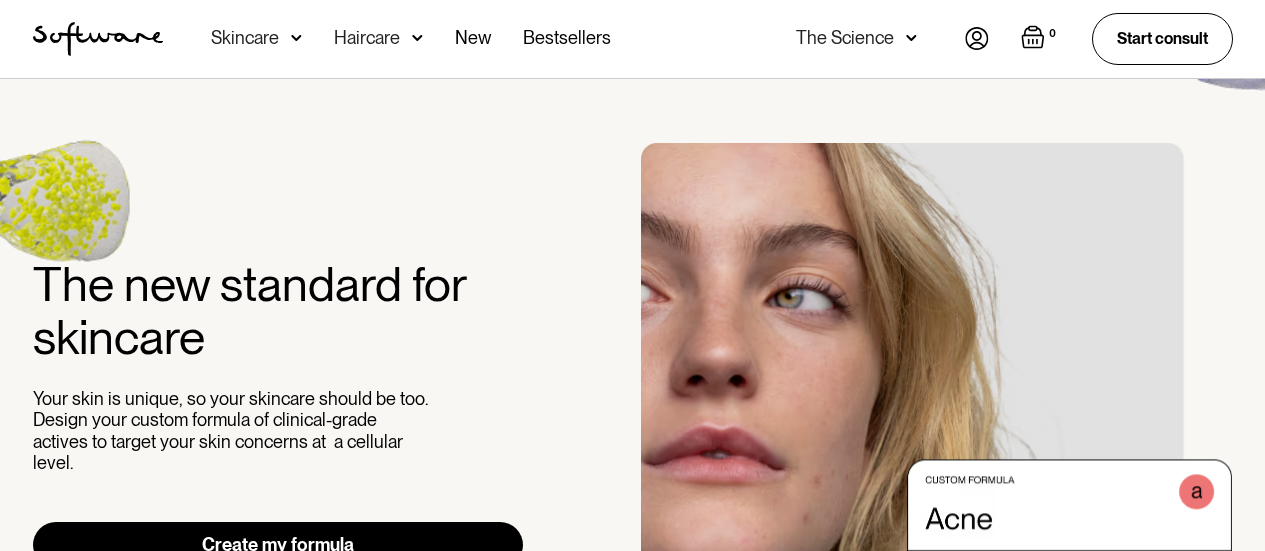 scroll, scrollTop: 0, scrollLeft: 0, axis: both 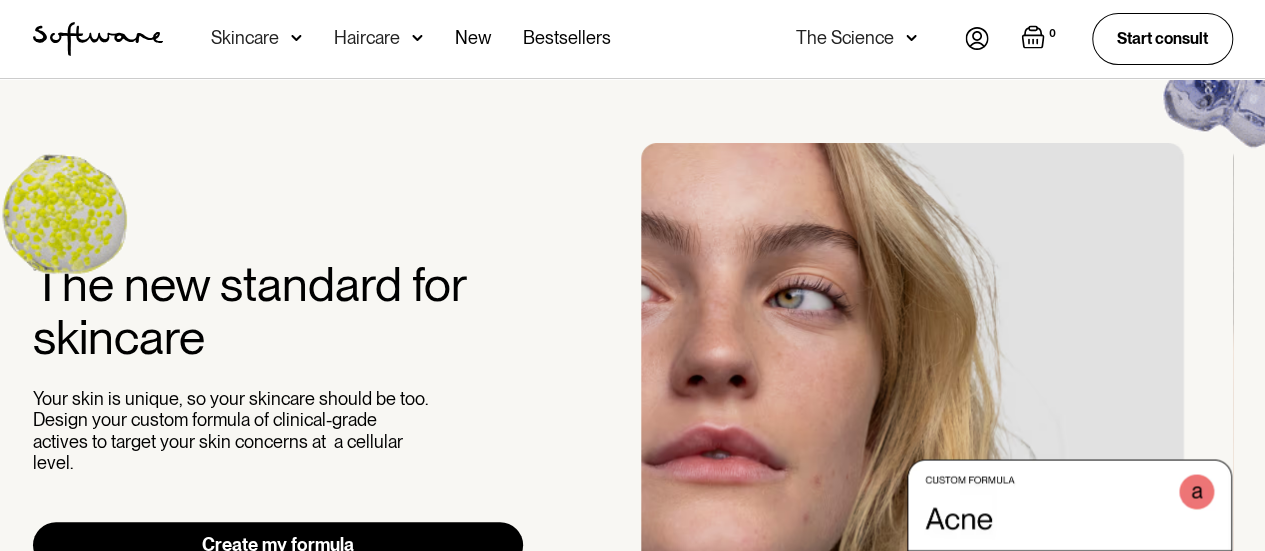 click at bounding box center (977, 38) 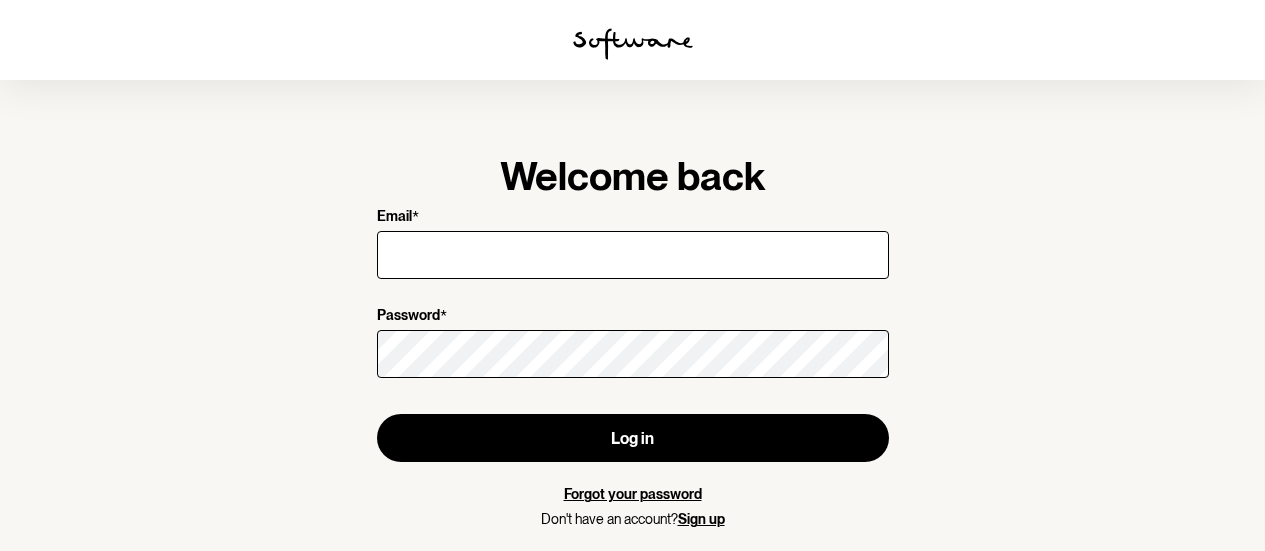 scroll, scrollTop: 0, scrollLeft: 0, axis: both 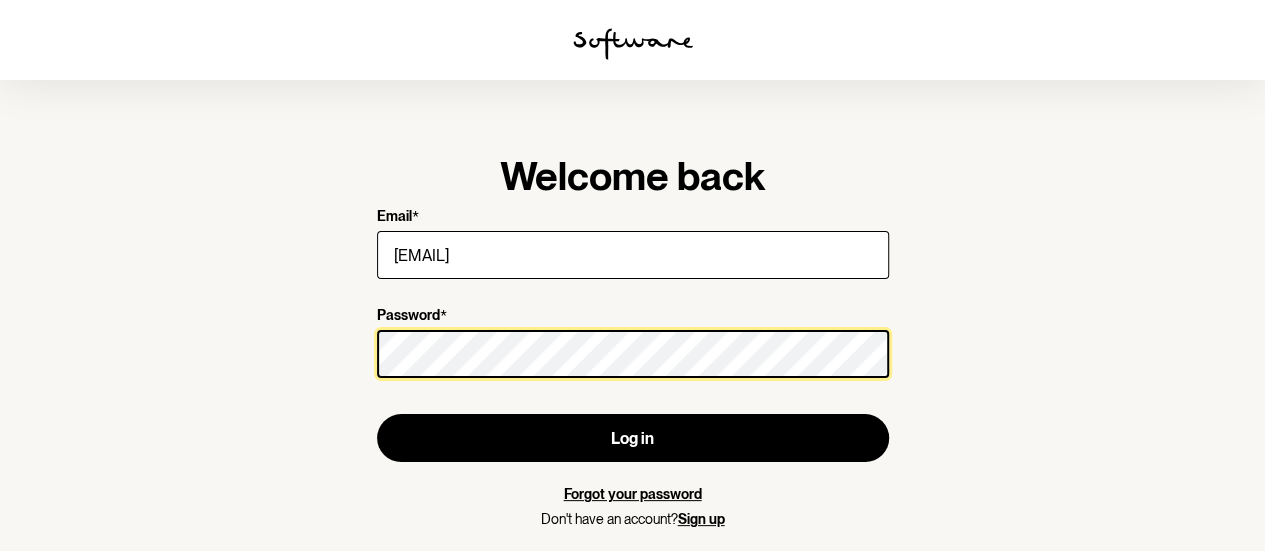 click on "Log in" at bounding box center [633, 438] 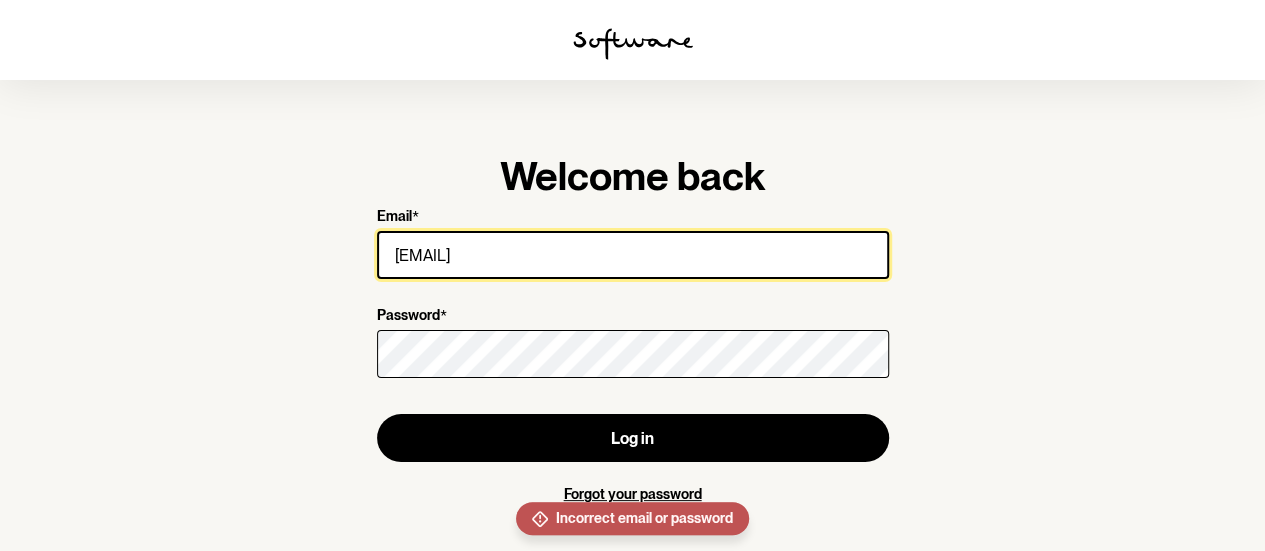drag, startPoint x: 578, startPoint y: 240, endPoint x: 447, endPoint y: 256, distance: 131.97348 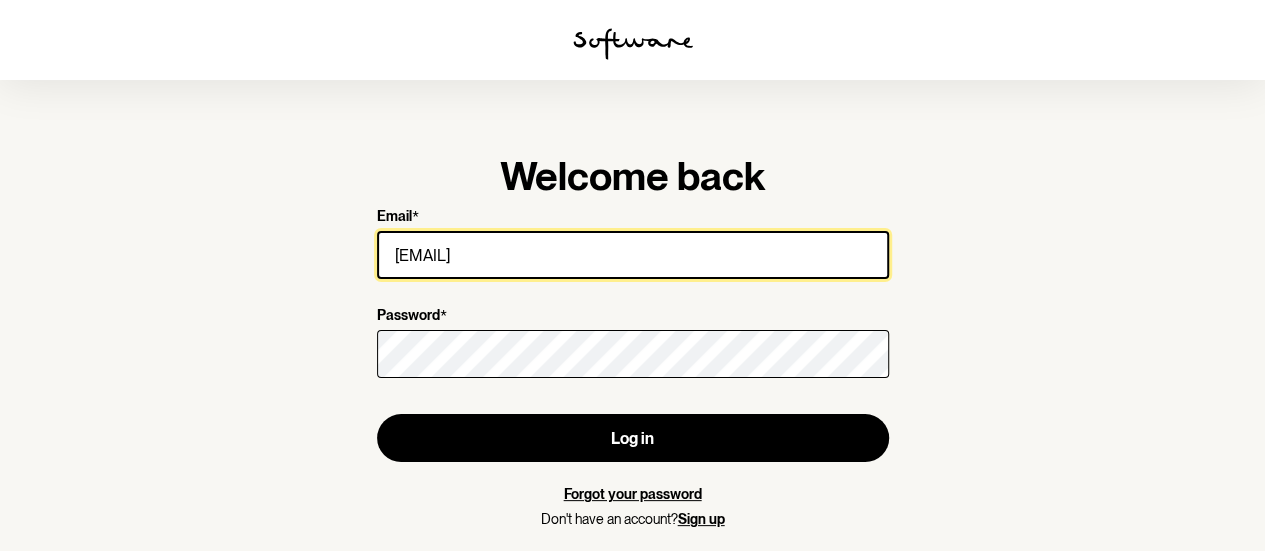 click on "[EMAIL]" at bounding box center (633, 255) 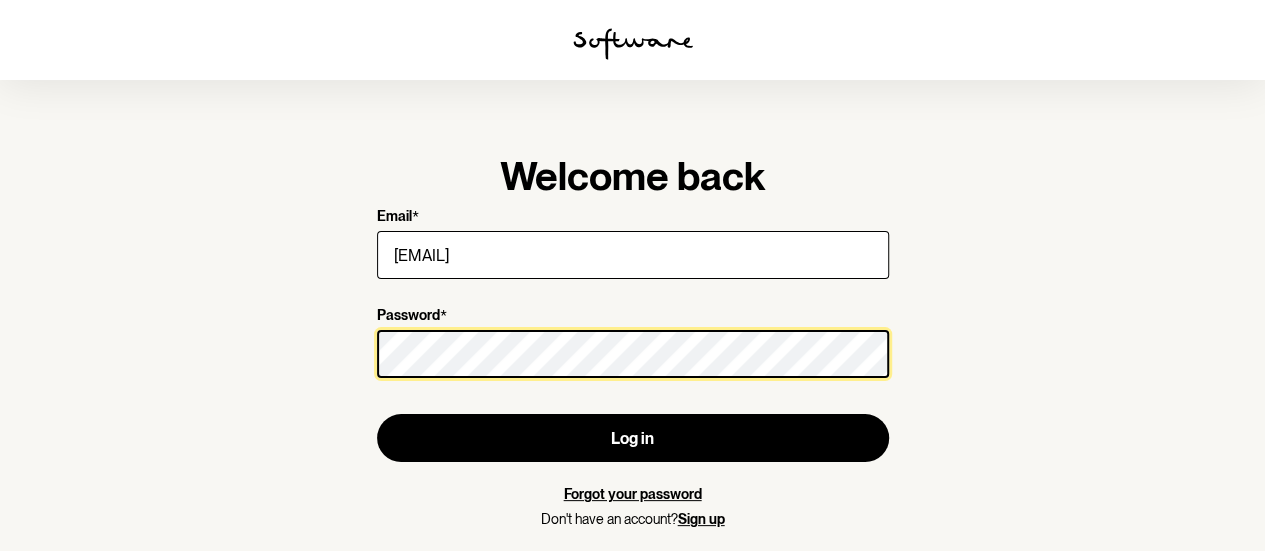 click on "Log in" at bounding box center (633, 438) 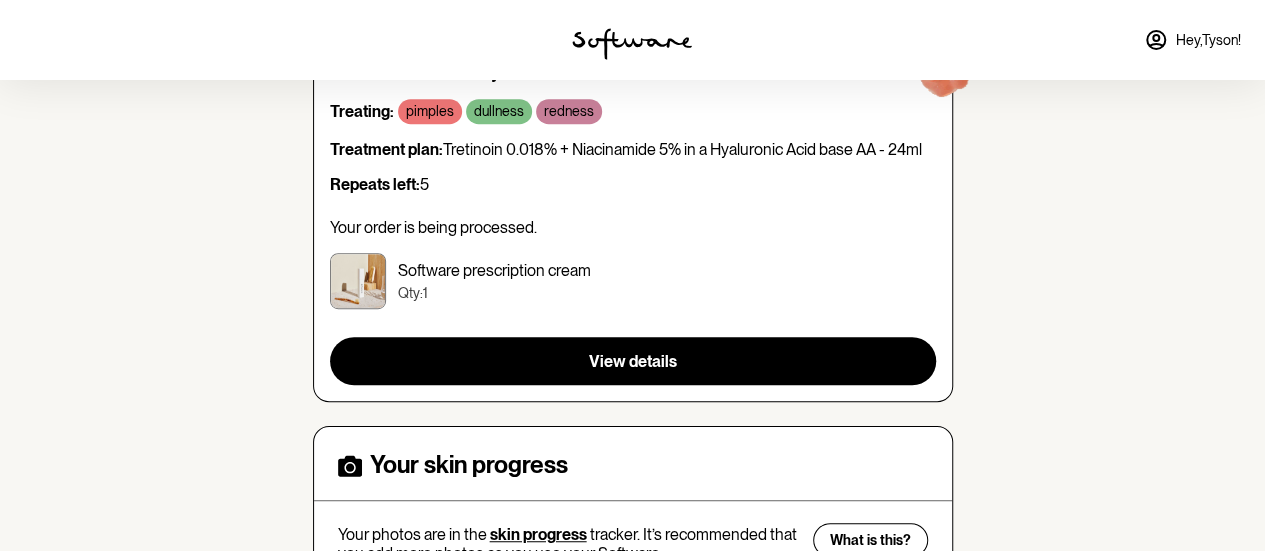 scroll, scrollTop: 310, scrollLeft: 0, axis: vertical 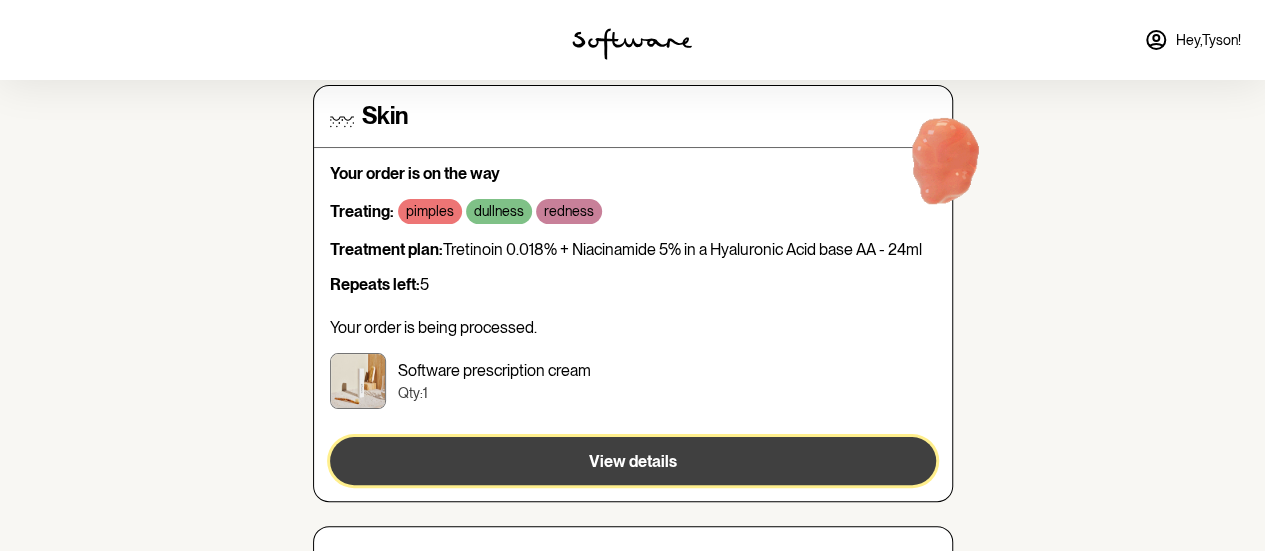 click on "View details" at bounding box center [633, 461] 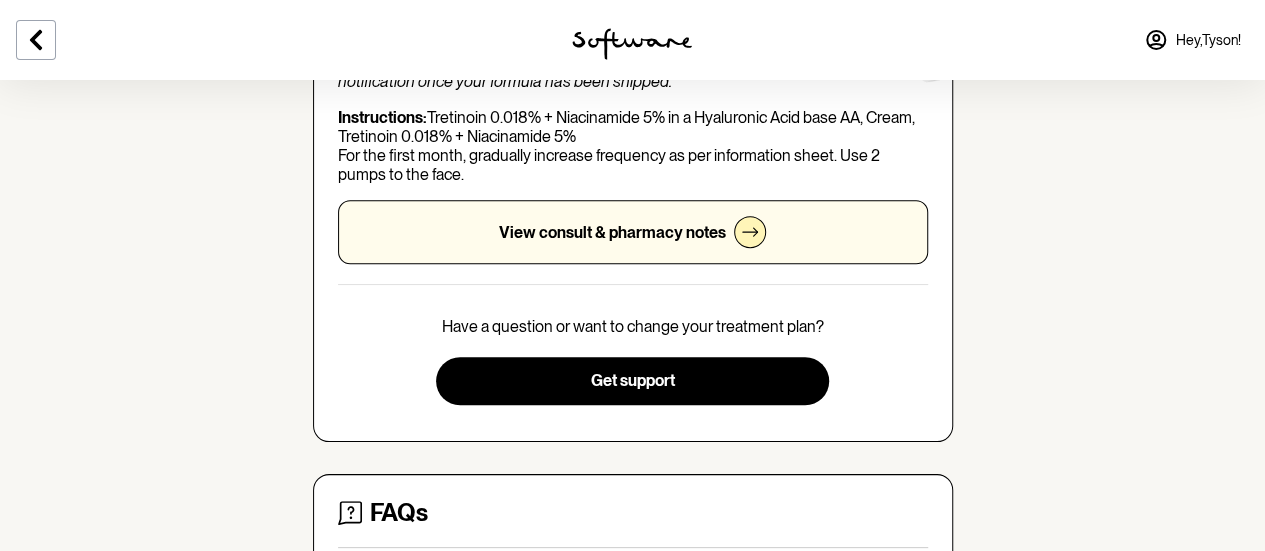 scroll, scrollTop: 400, scrollLeft: 0, axis: vertical 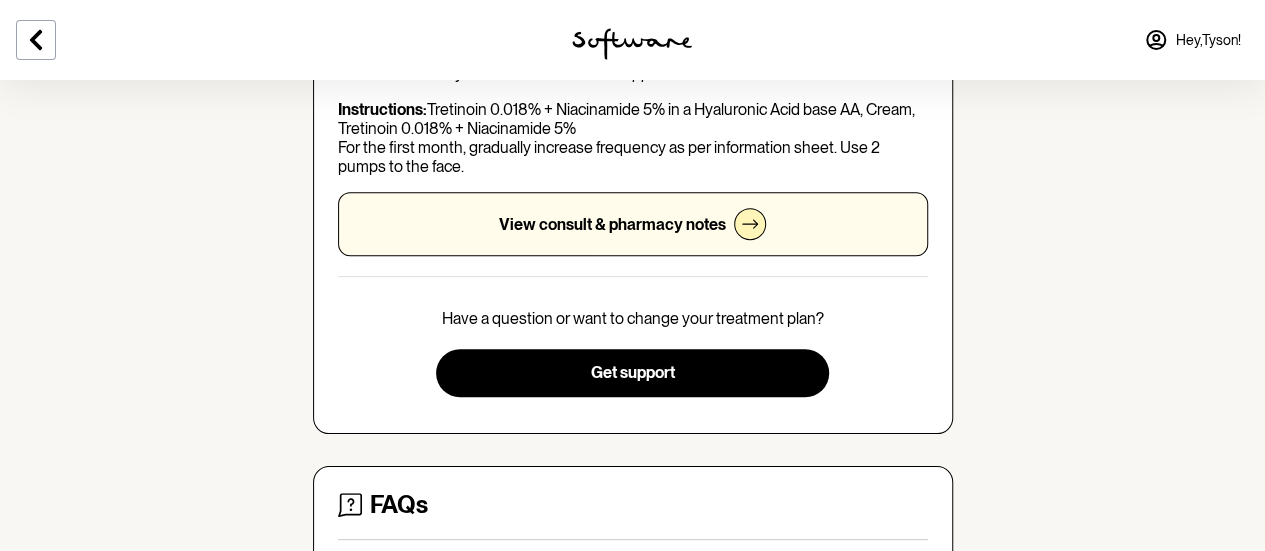 click on "View consult & pharmacy notes" at bounding box center [612, 224] 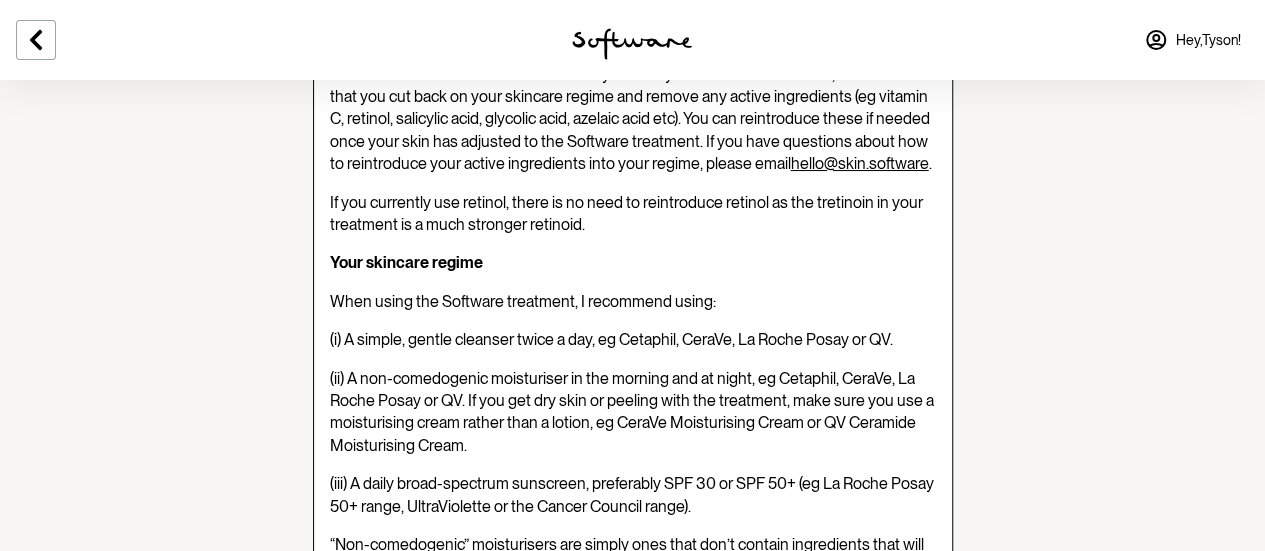 scroll, scrollTop: 1300, scrollLeft: 0, axis: vertical 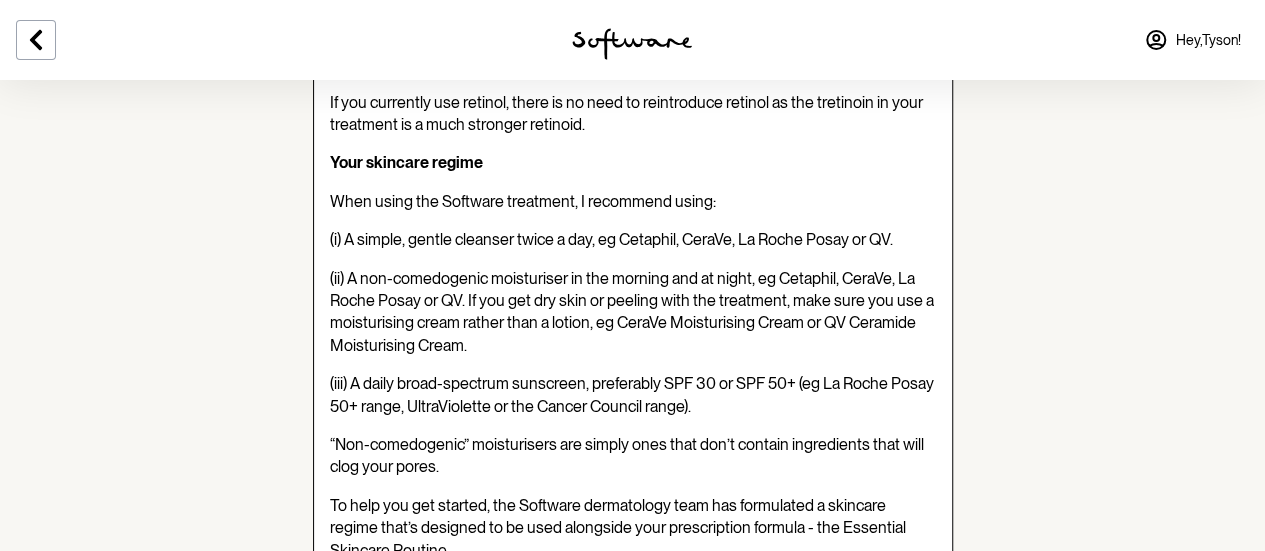 drag, startPoint x: 640, startPoint y: 273, endPoint x: 528, endPoint y: 285, distance: 112.64102 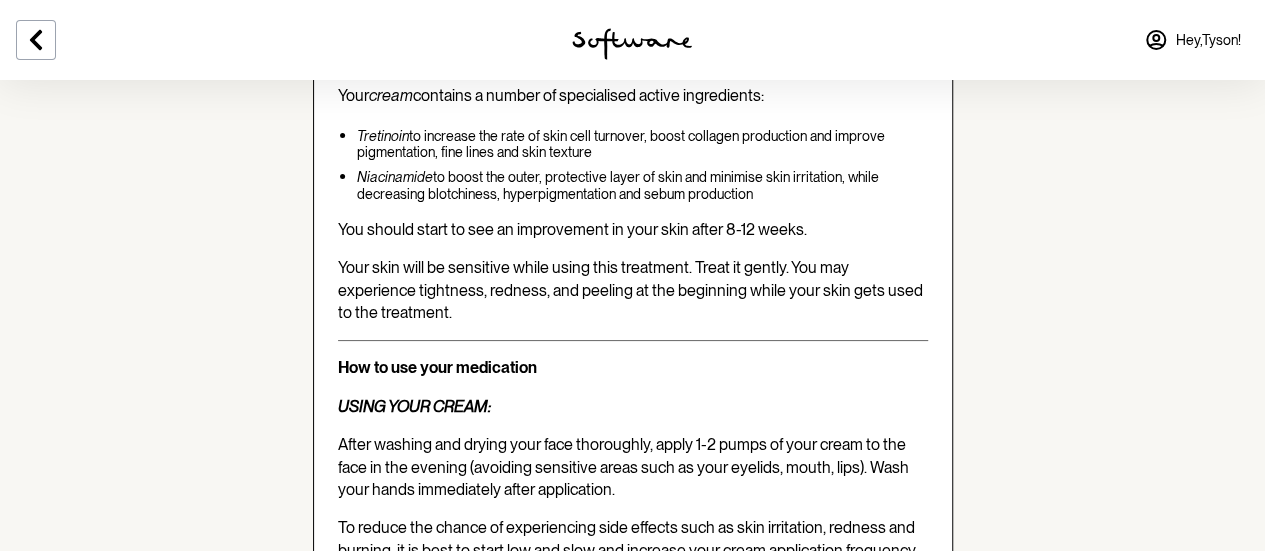 scroll, scrollTop: 3400, scrollLeft: 0, axis: vertical 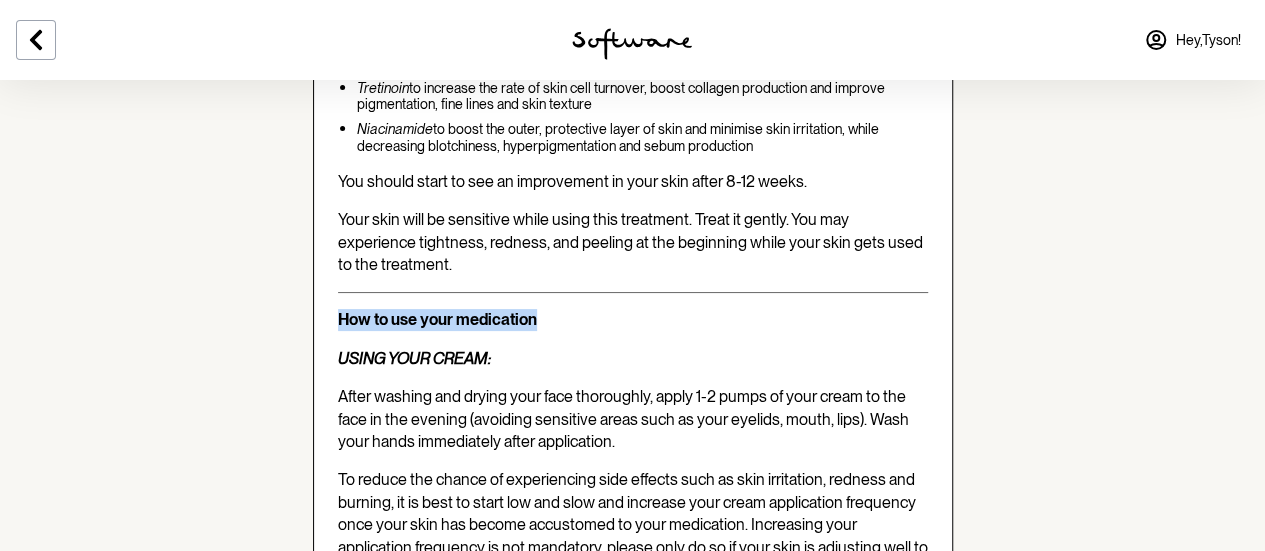 drag, startPoint x: 544, startPoint y: 296, endPoint x: 330, endPoint y: 295, distance: 214.00233 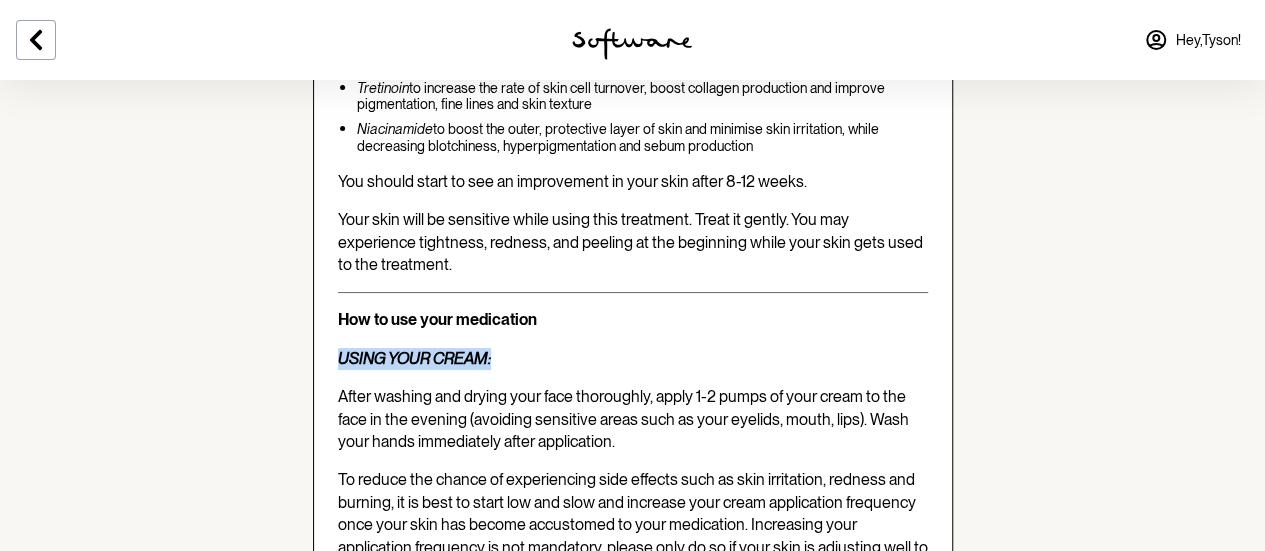 drag, startPoint x: 523, startPoint y: 333, endPoint x: 334, endPoint y: 345, distance: 189.38057 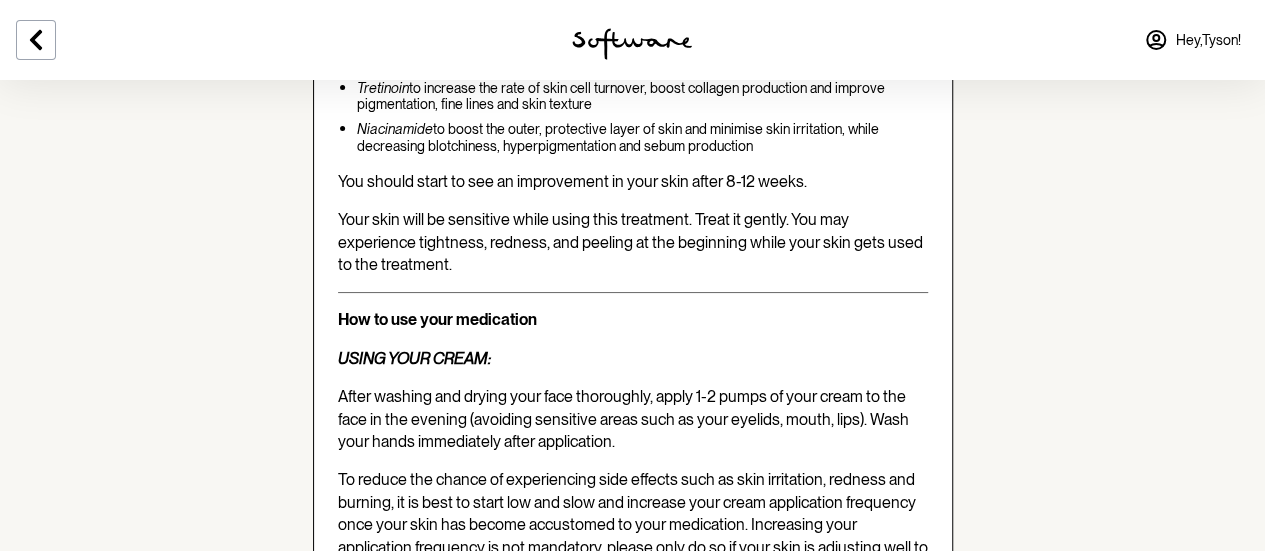 click on "Your skin will be sensitive while using this treatment. Treat it gently. You may experience tightness, redness, and peeling at the beginning while your skin gets used to the treatment." at bounding box center [630, 242] 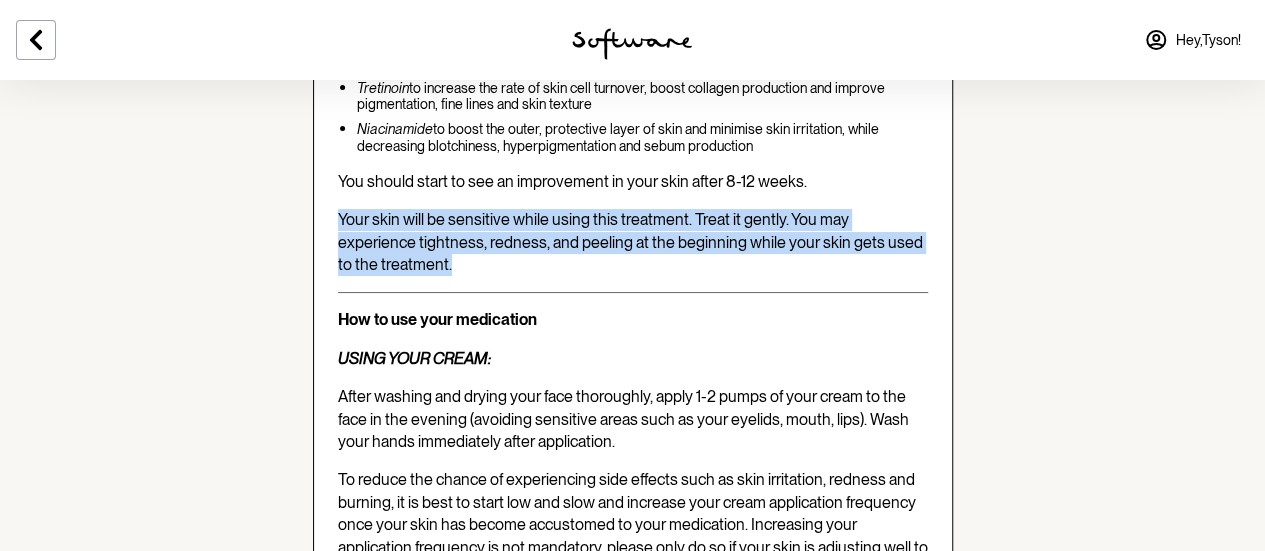 drag, startPoint x: 464, startPoint y: 231, endPoint x: 317, endPoint y: 185, distance: 154.02922 